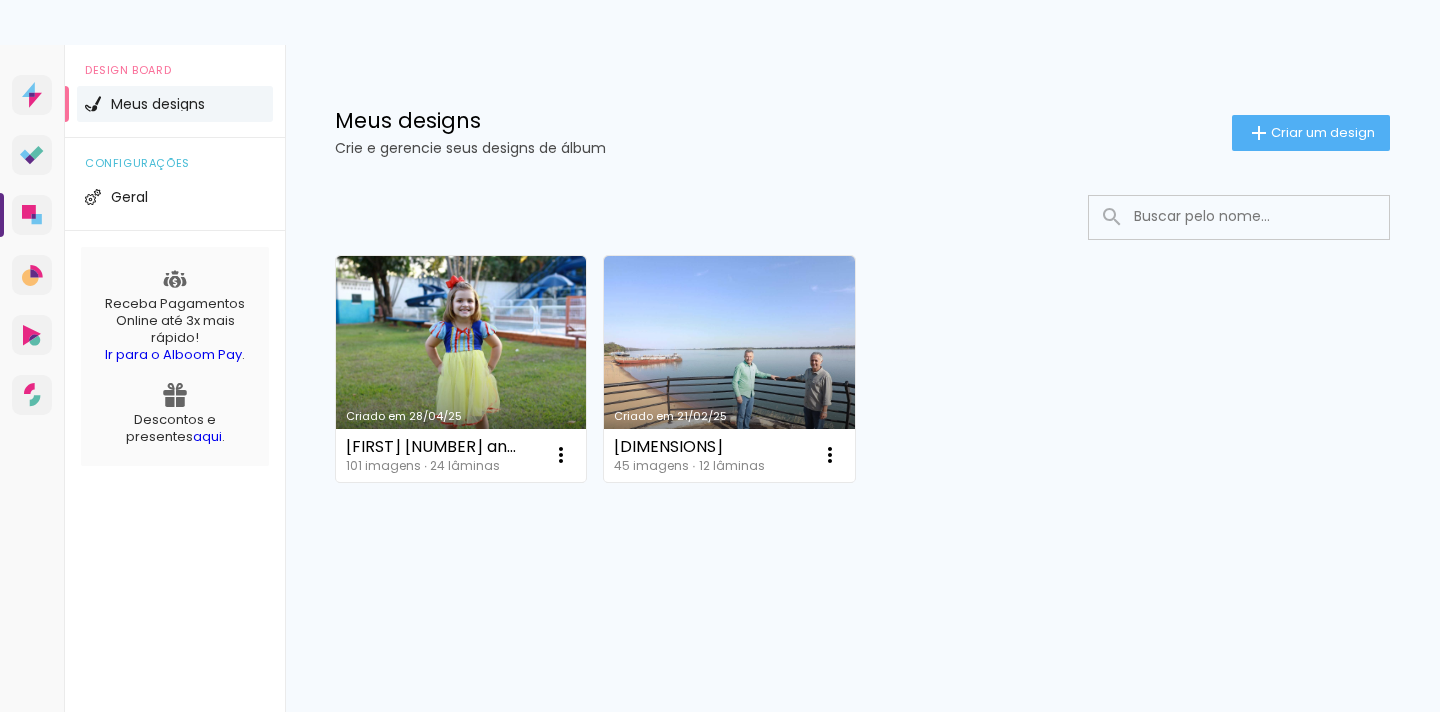 scroll, scrollTop: 0, scrollLeft: 0, axis: both 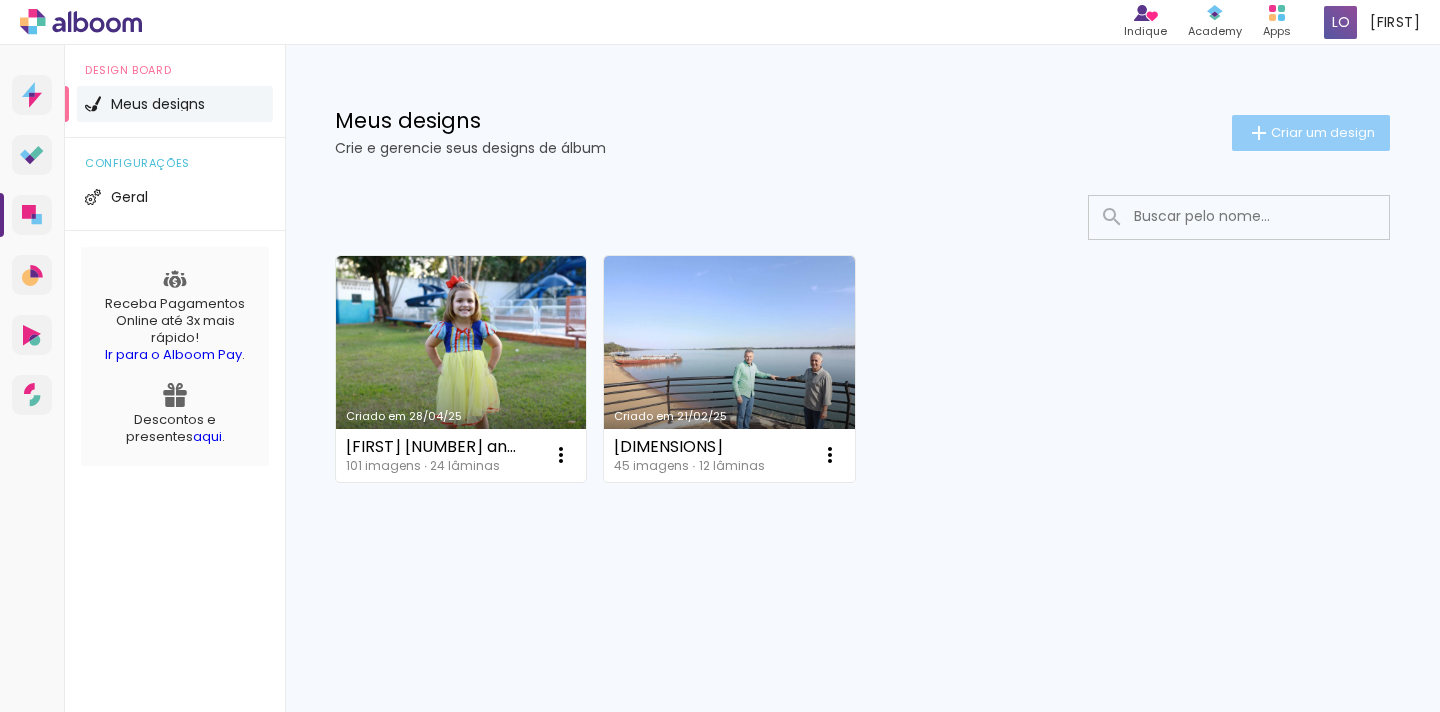 click on "Criar um design" 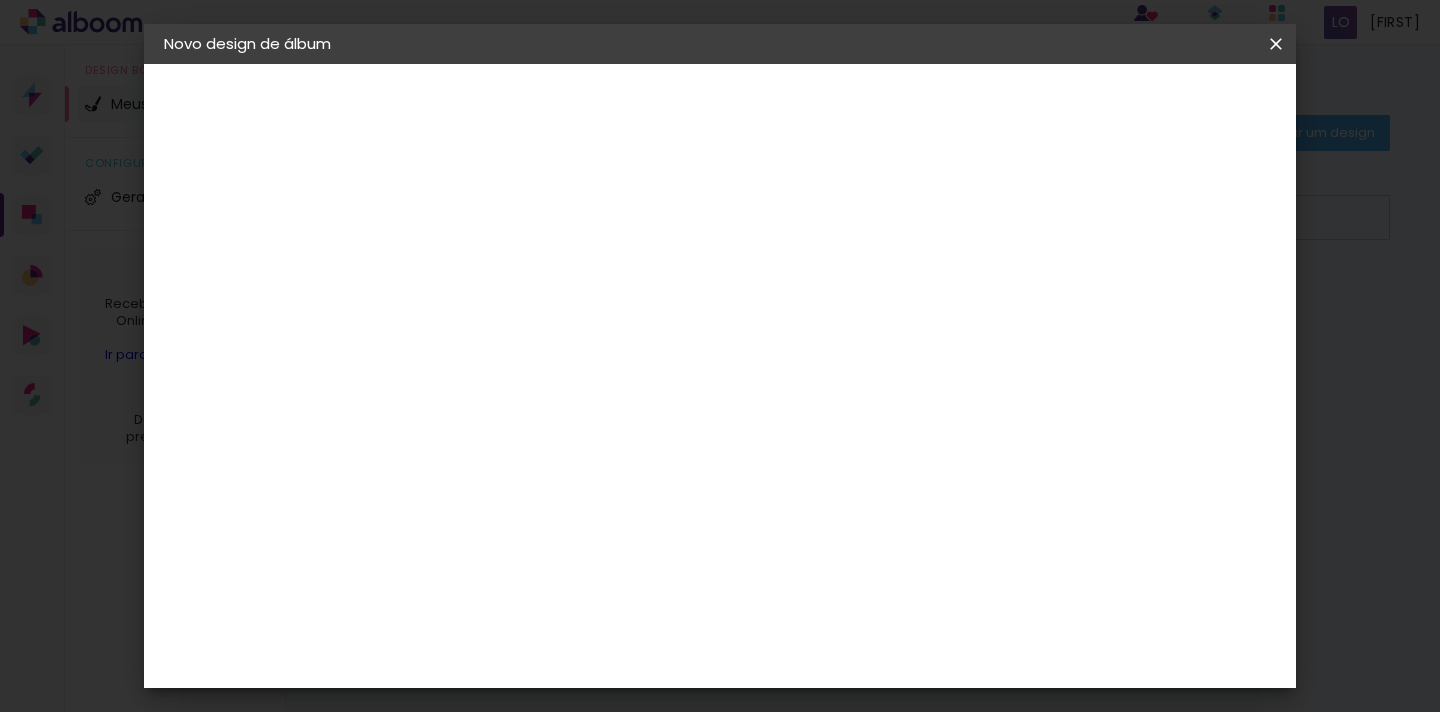 click at bounding box center (491, 268) 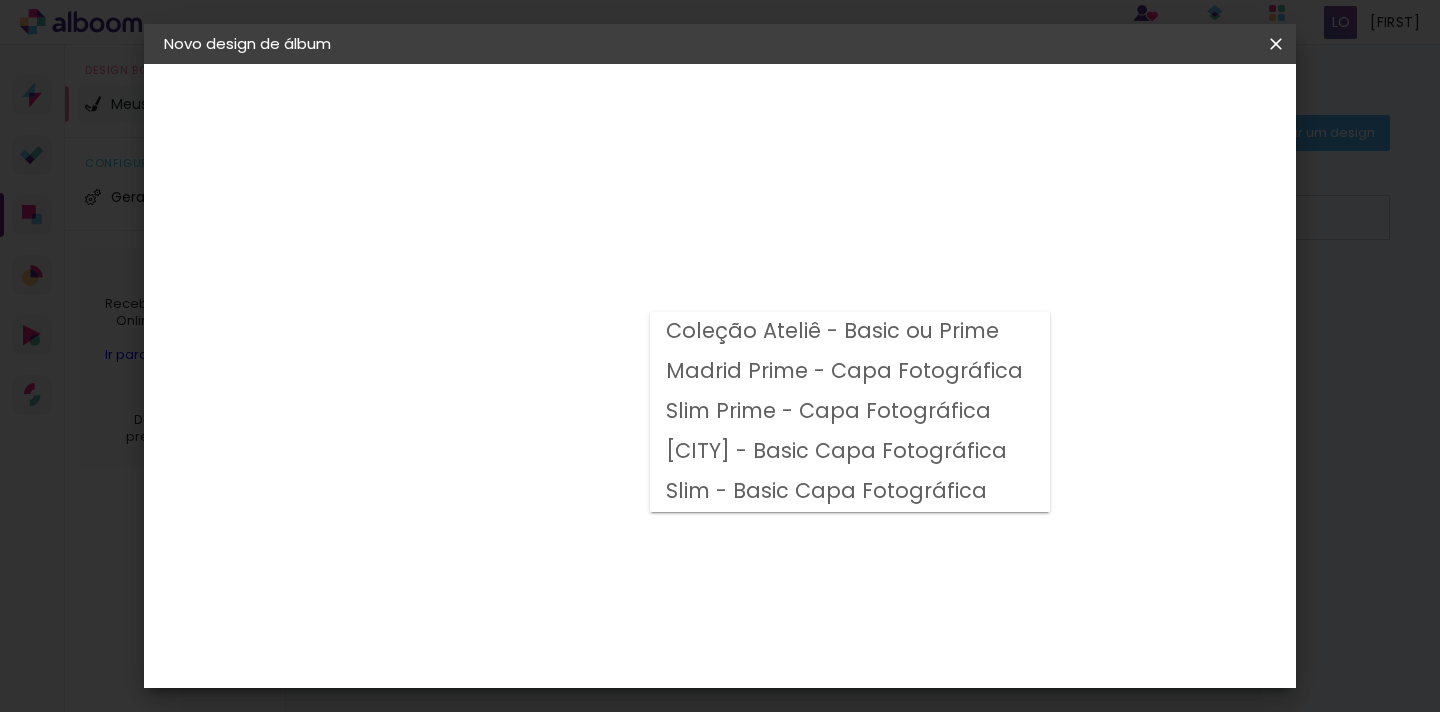 click on "[CITY] - Basic Capa Fotográfica" at bounding box center [0, 0] 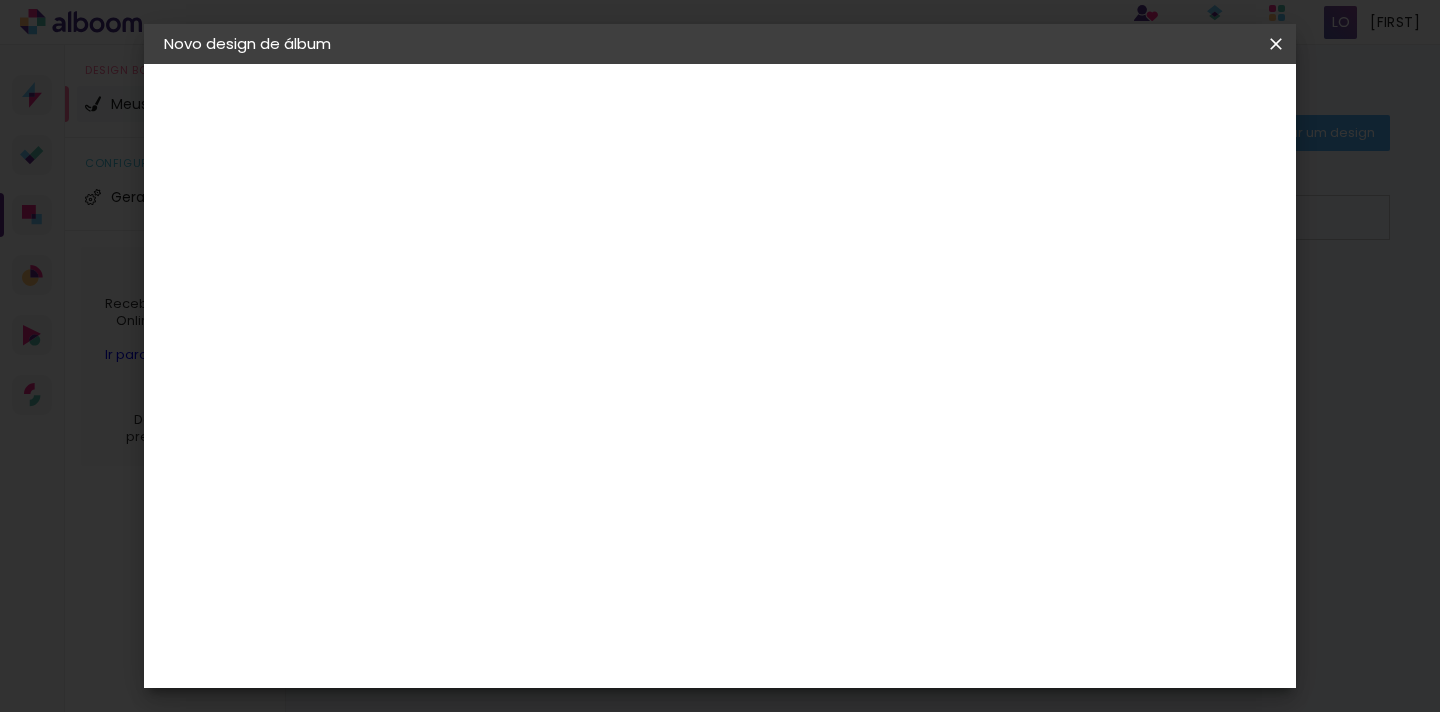 scroll, scrollTop: 500, scrollLeft: 0, axis: vertical 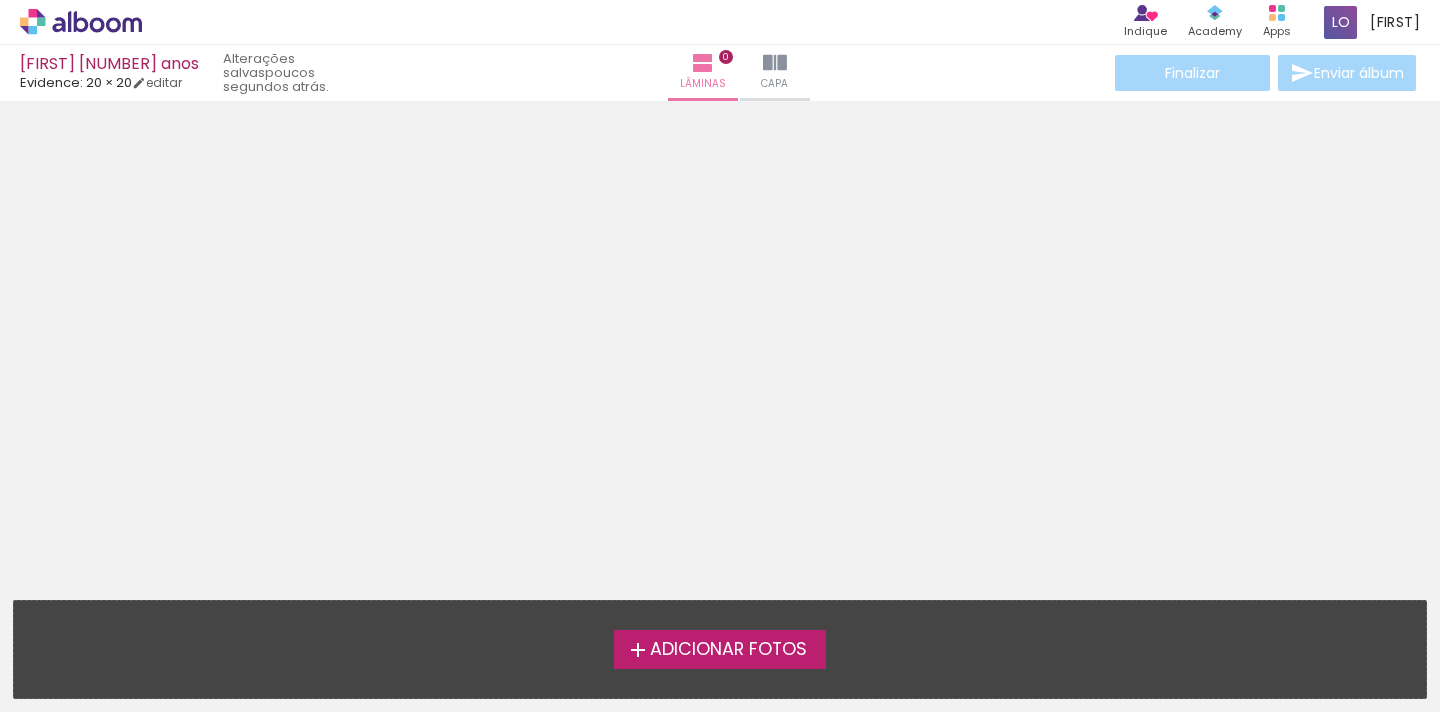 click on "Adicionar Fotos" at bounding box center [728, 650] 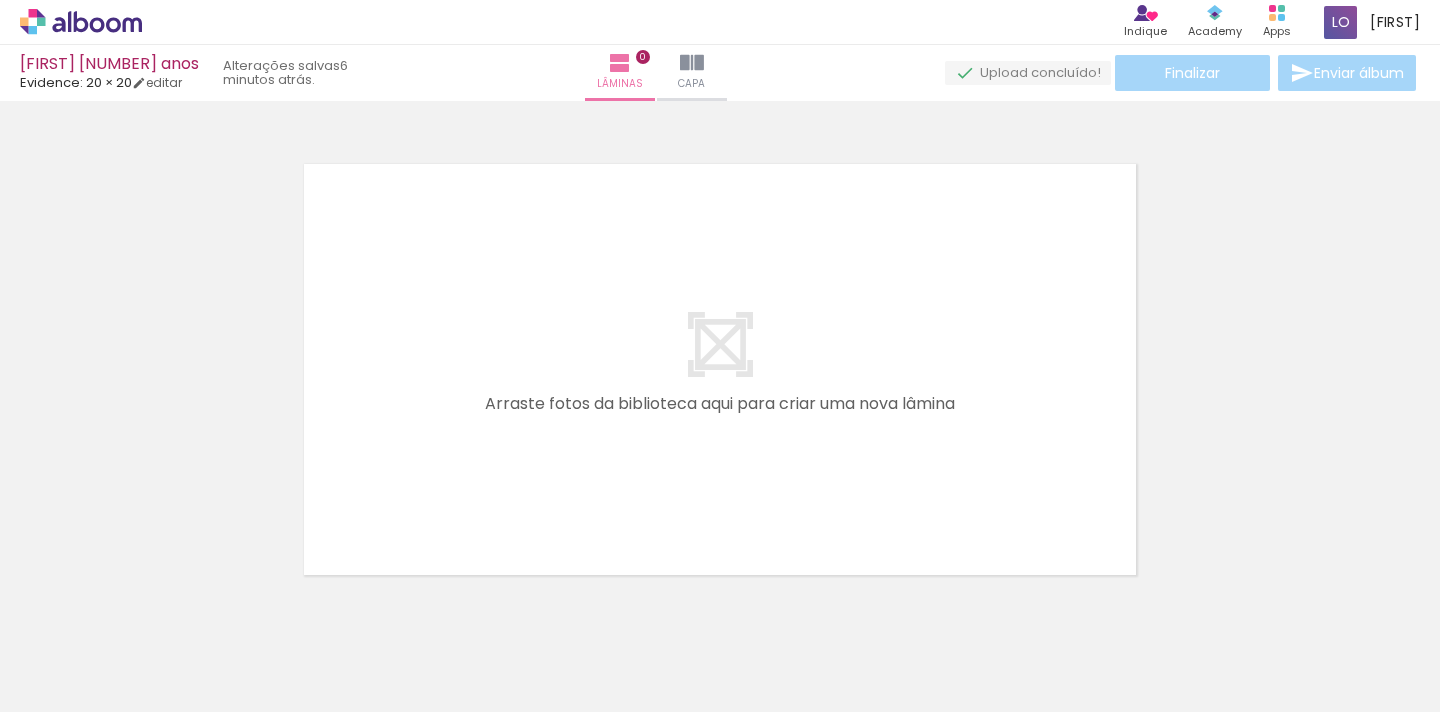scroll, scrollTop: 25, scrollLeft: 0, axis: vertical 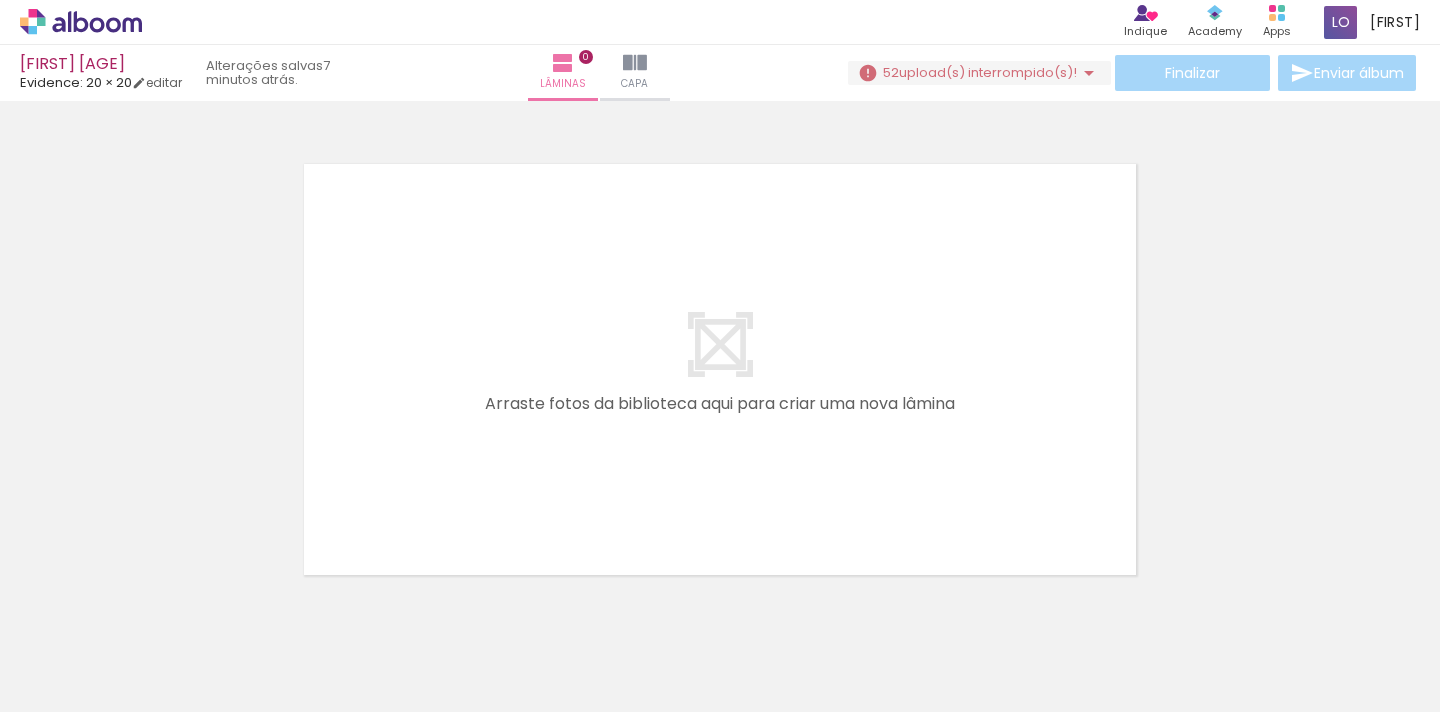 click on "upload(s) interrompido(s)!" at bounding box center (988, 72) 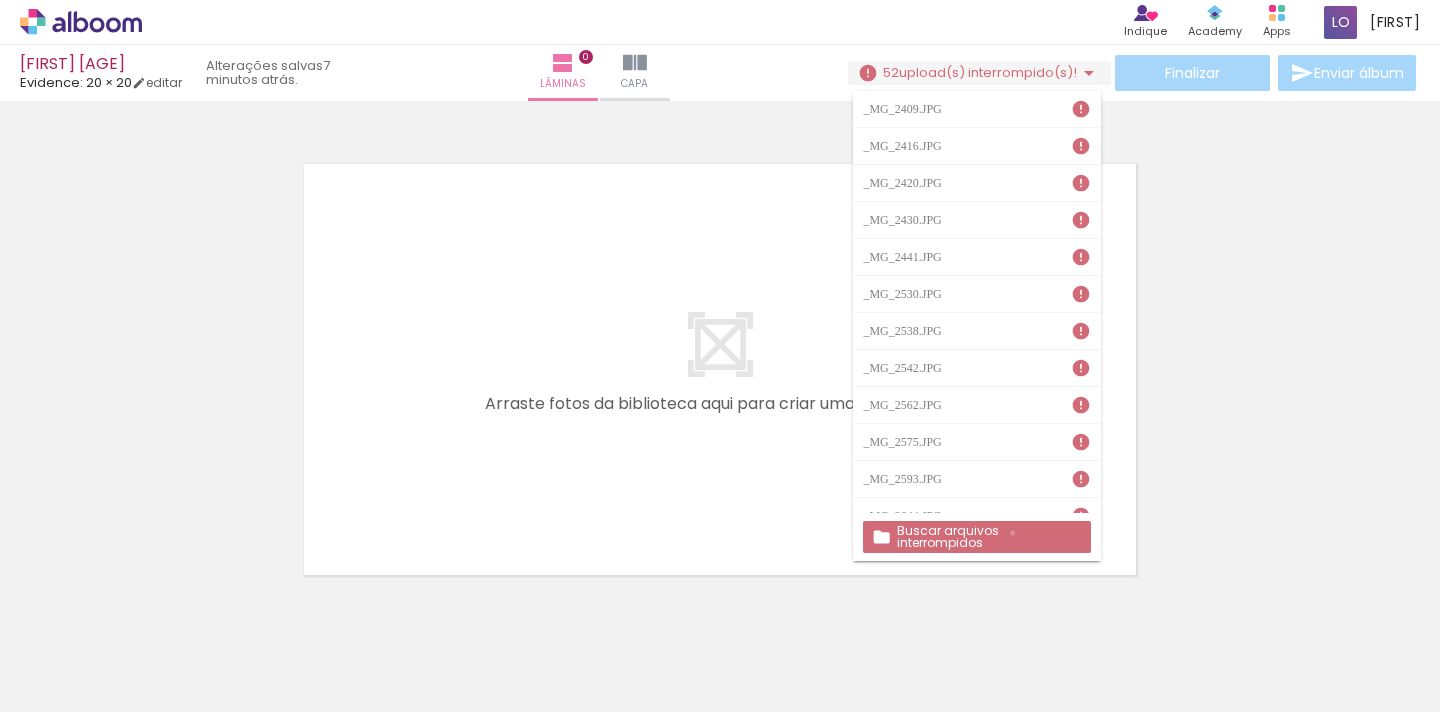 click on "Buscar arquivos interrompidos" at bounding box center (0, 0) 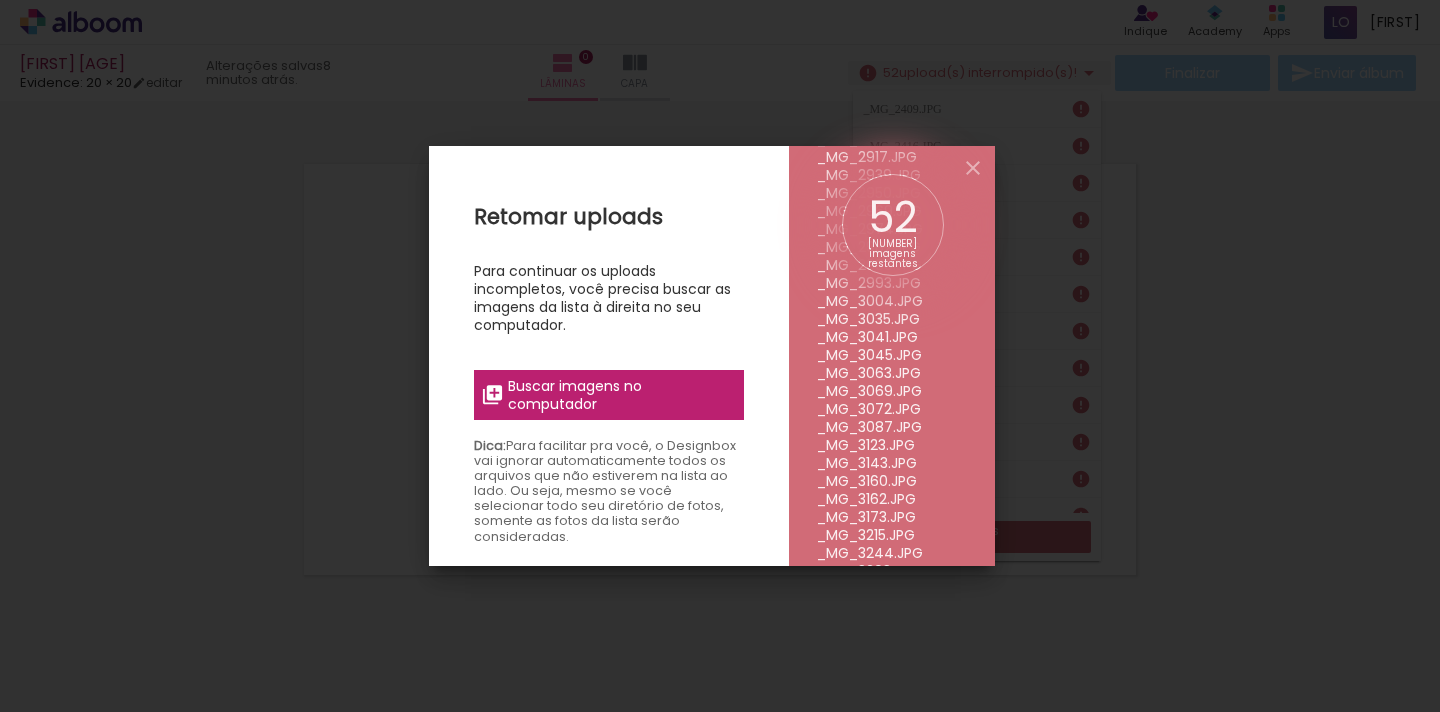 scroll, scrollTop: 702, scrollLeft: 0, axis: vertical 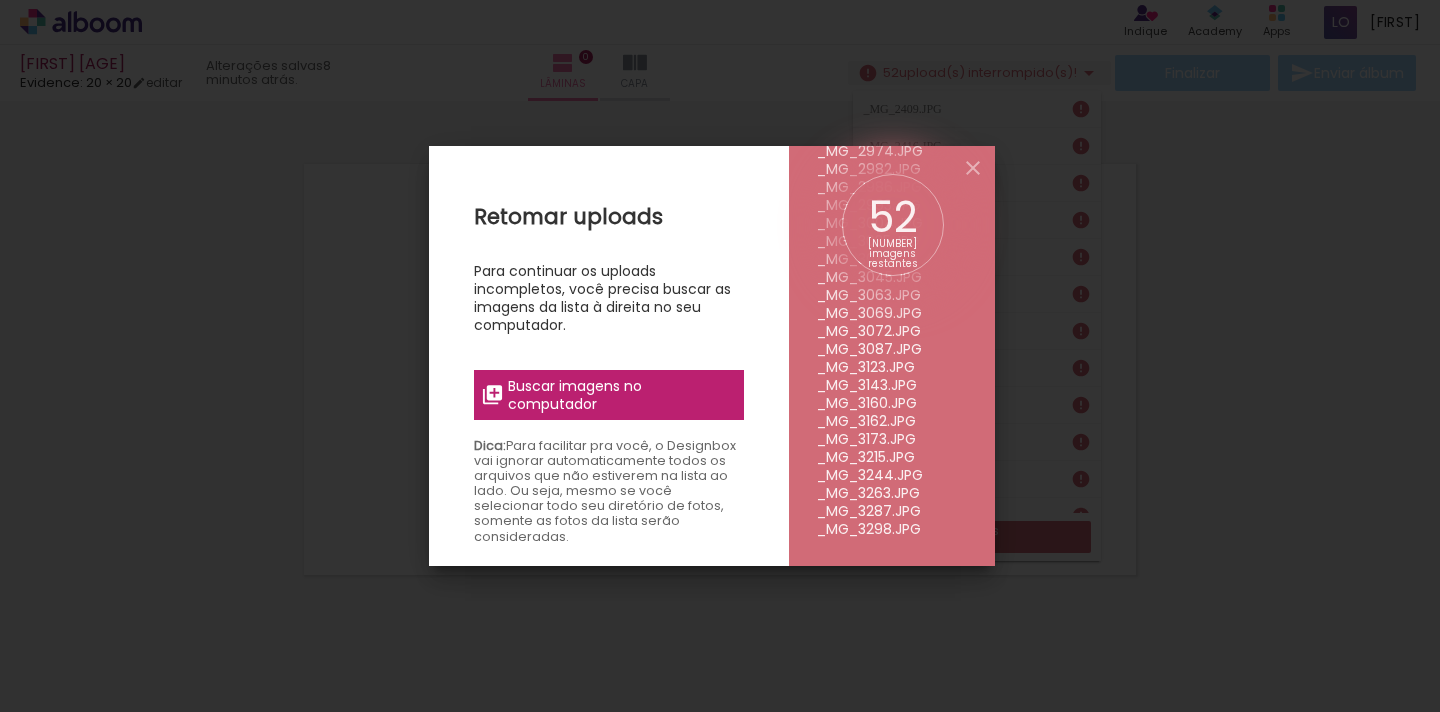 click on "Buscar imagens no computador" at bounding box center [619, 395] 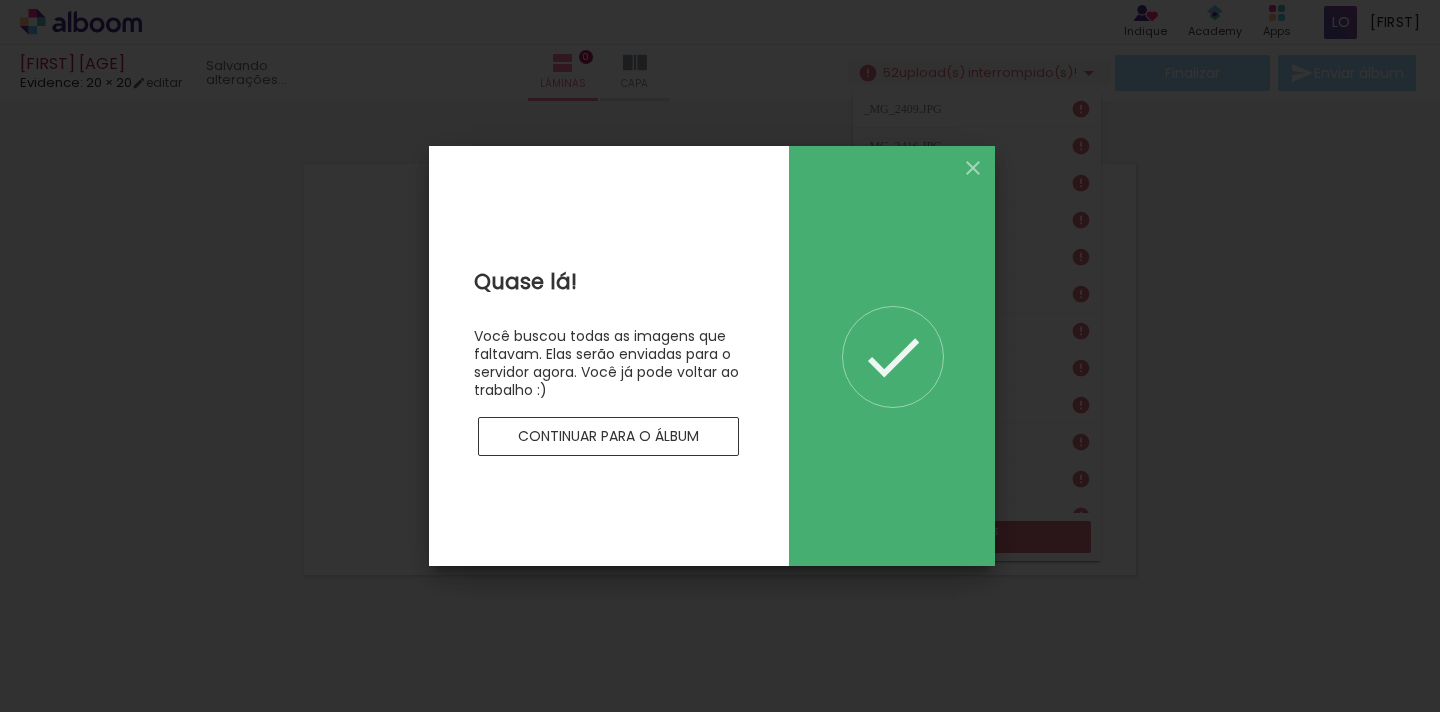 scroll, scrollTop: 0, scrollLeft: 0, axis: both 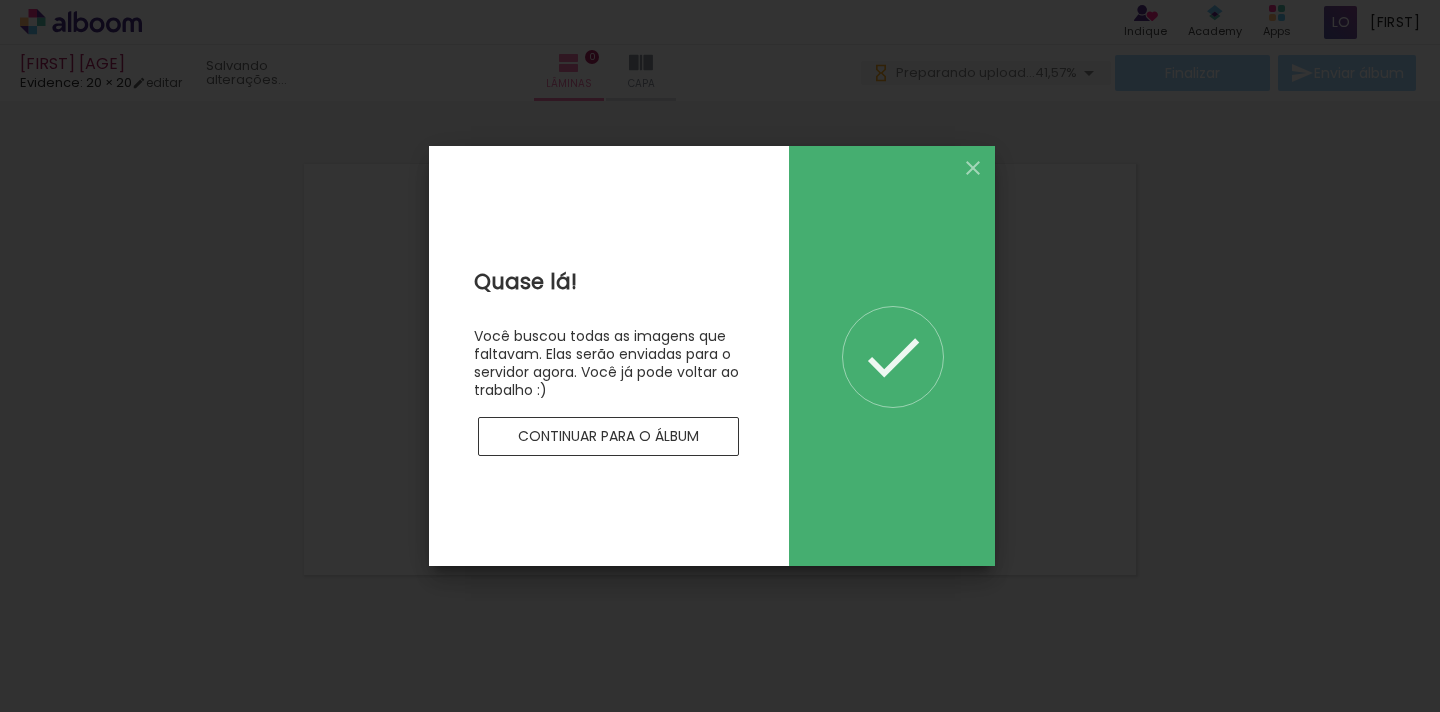 click on "Continuar para o álbum" at bounding box center (609, 437) 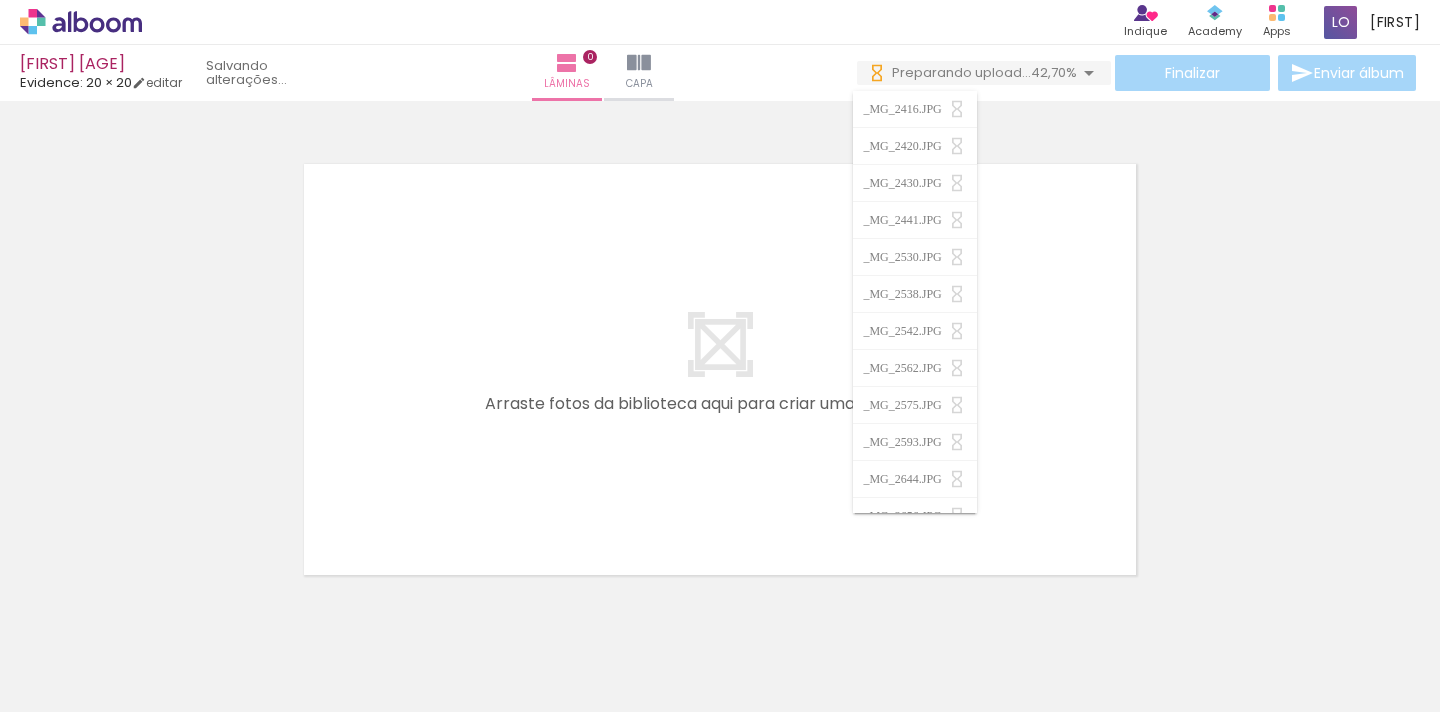 scroll, scrollTop: 0, scrollLeft: 0, axis: both 